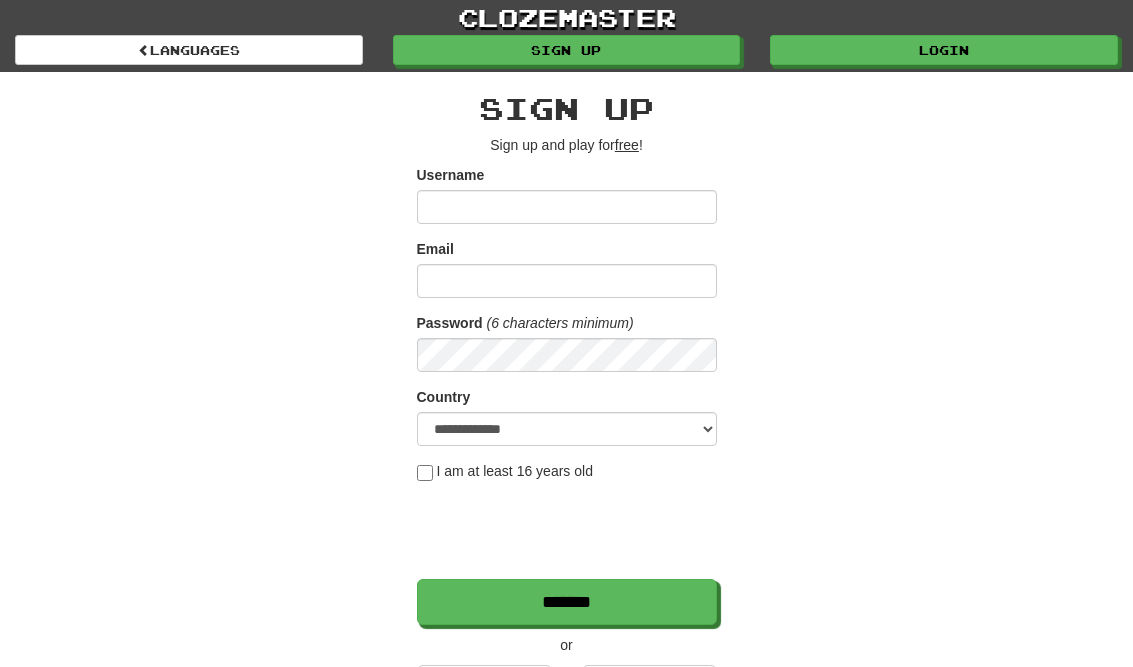 scroll, scrollTop: 0, scrollLeft: 0, axis: both 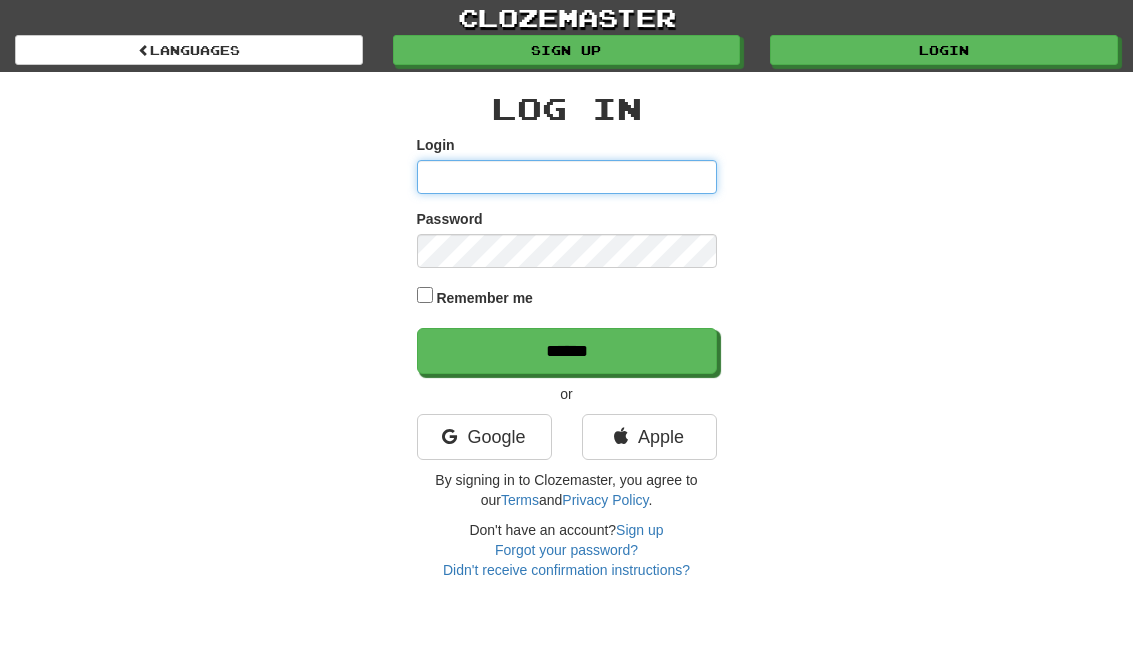 type on "**********" 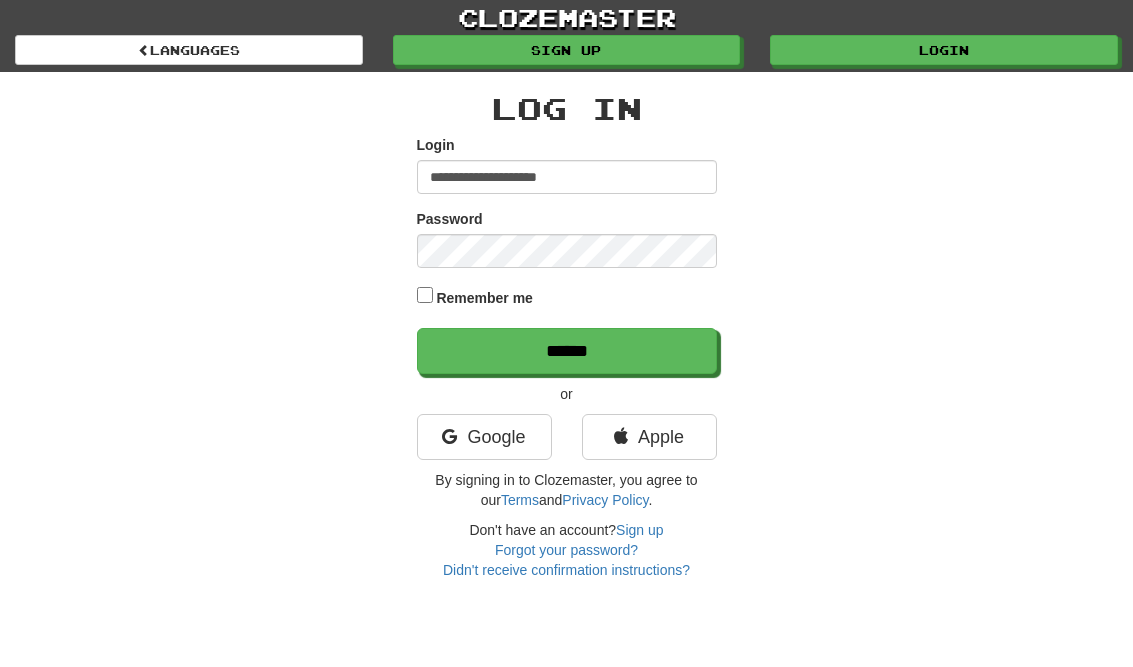 click on "******" at bounding box center [567, 351] 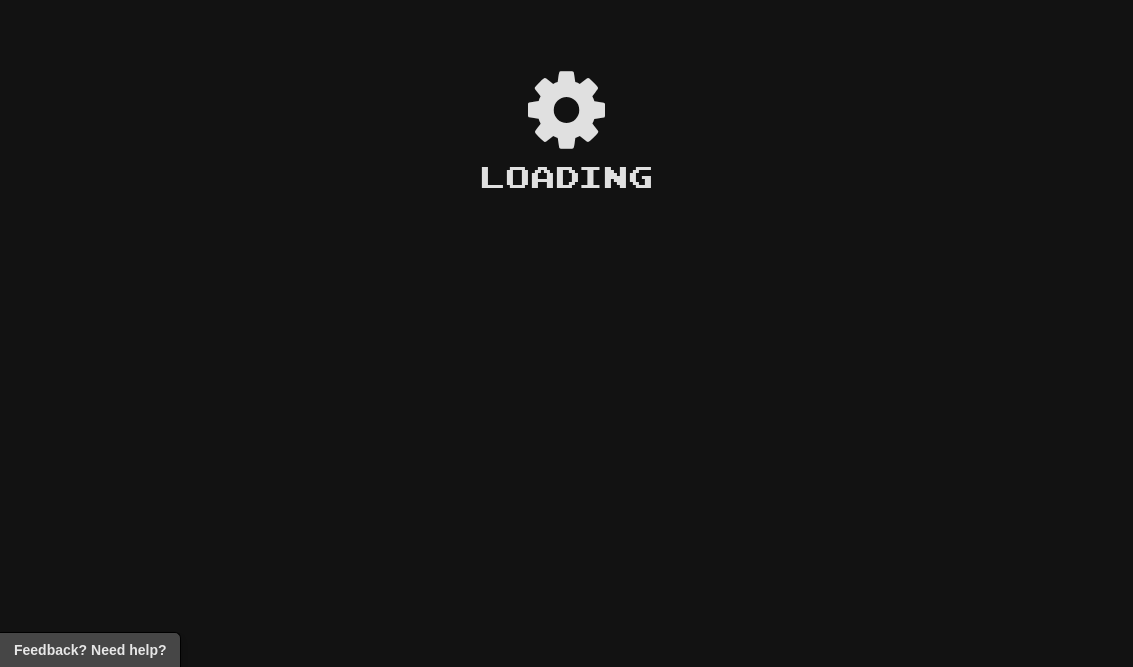 scroll, scrollTop: 0, scrollLeft: 0, axis: both 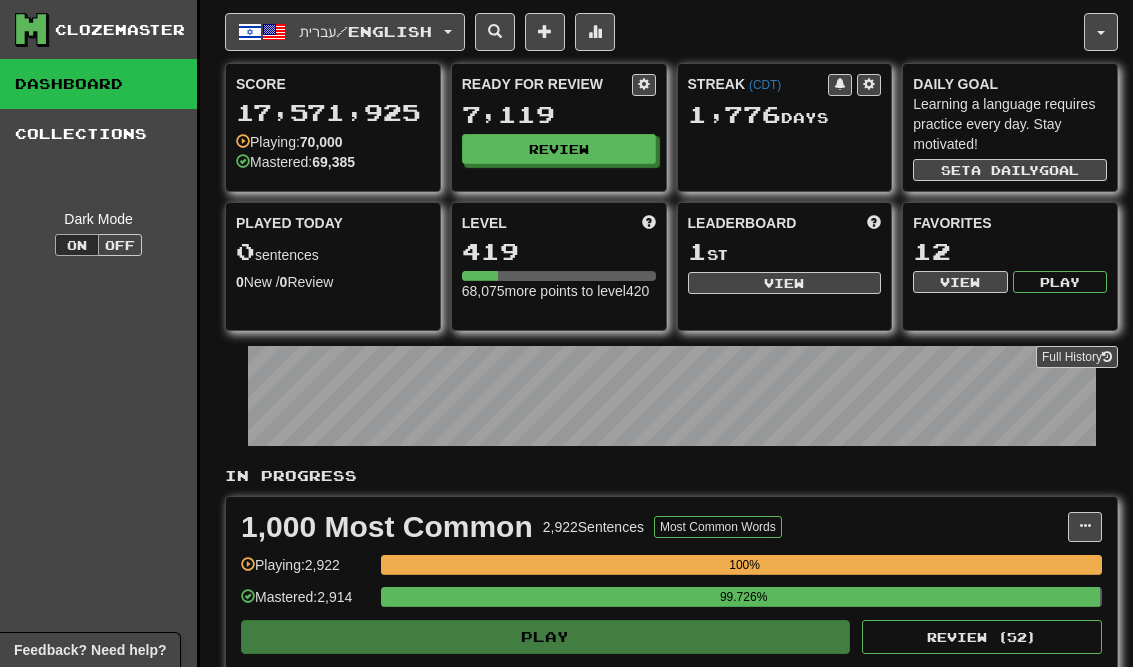 click on "Review" at bounding box center [559, 149] 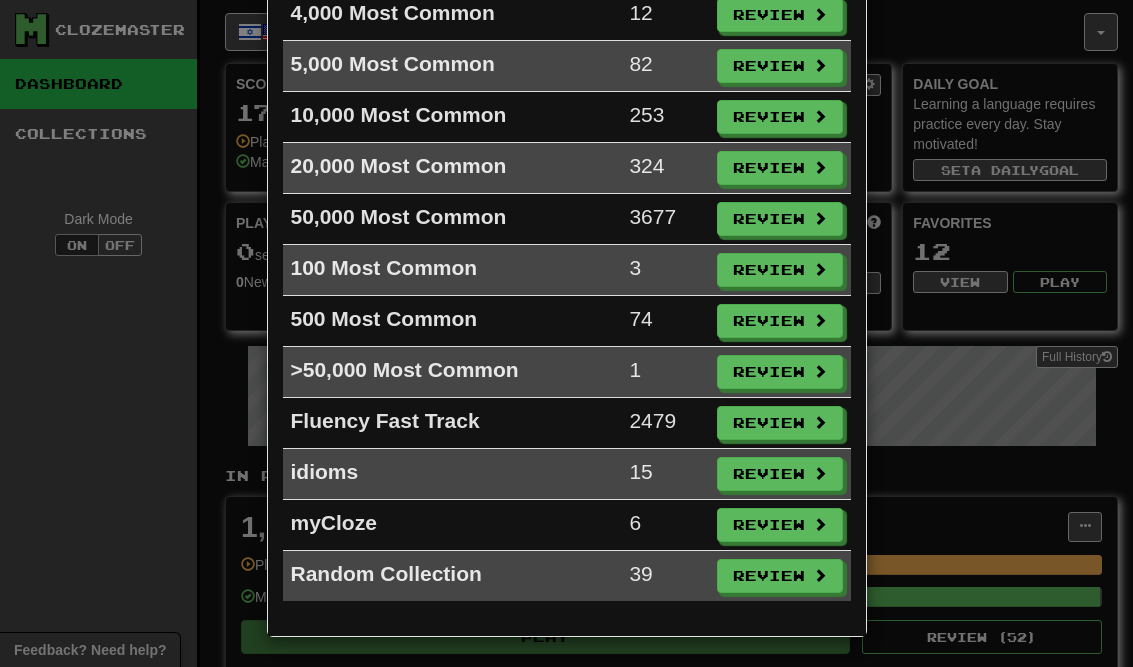 scroll, scrollTop: 344, scrollLeft: 0, axis: vertical 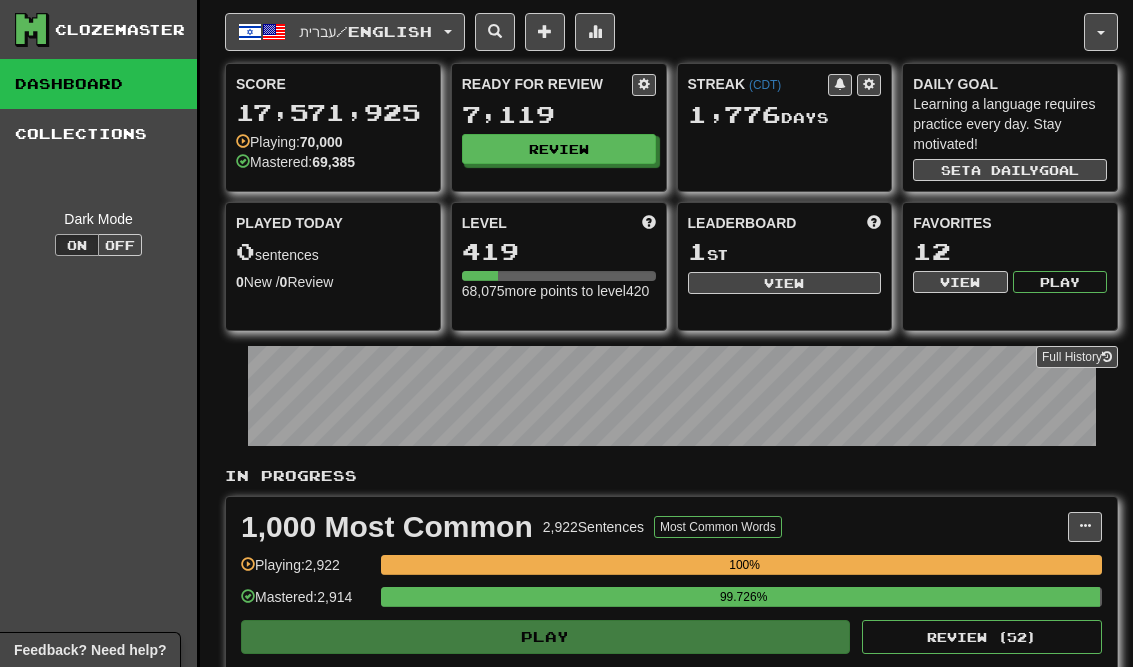 select on "**" 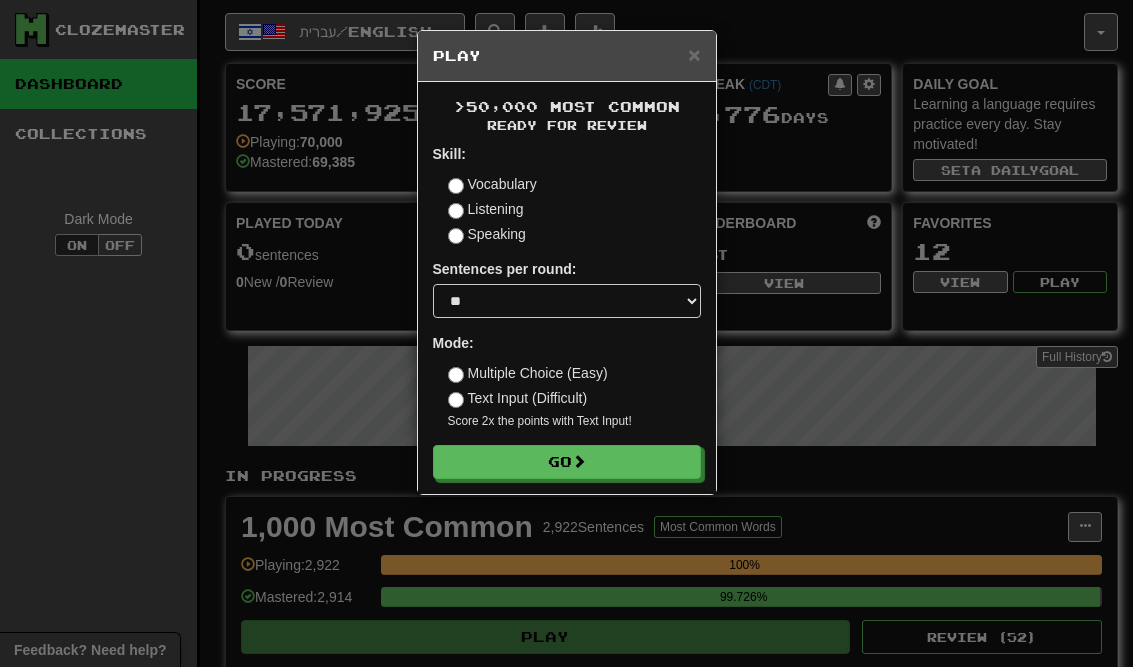 click on "Go" at bounding box center [567, 462] 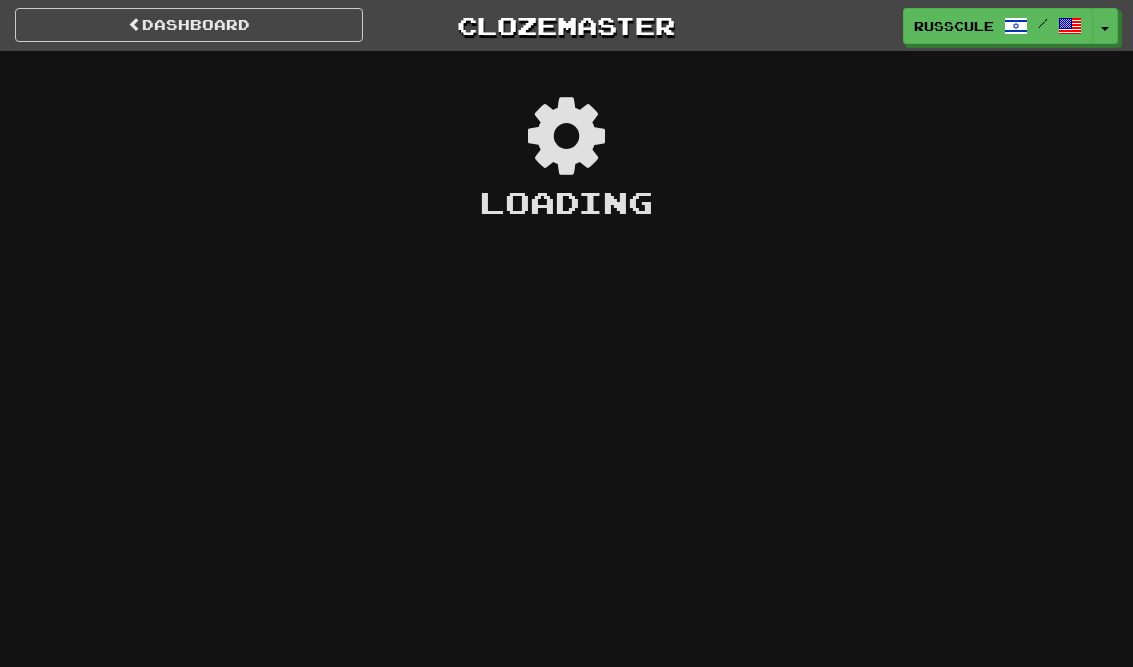 scroll, scrollTop: 0, scrollLeft: 0, axis: both 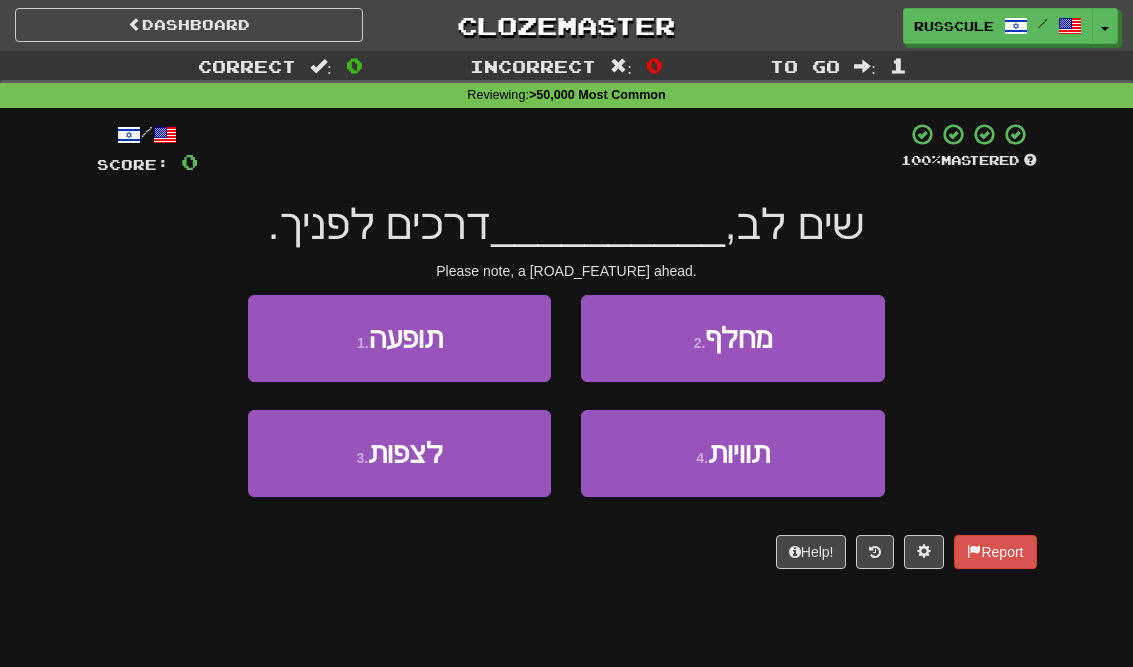 click on "2 .  מחלף" at bounding box center (732, 338) 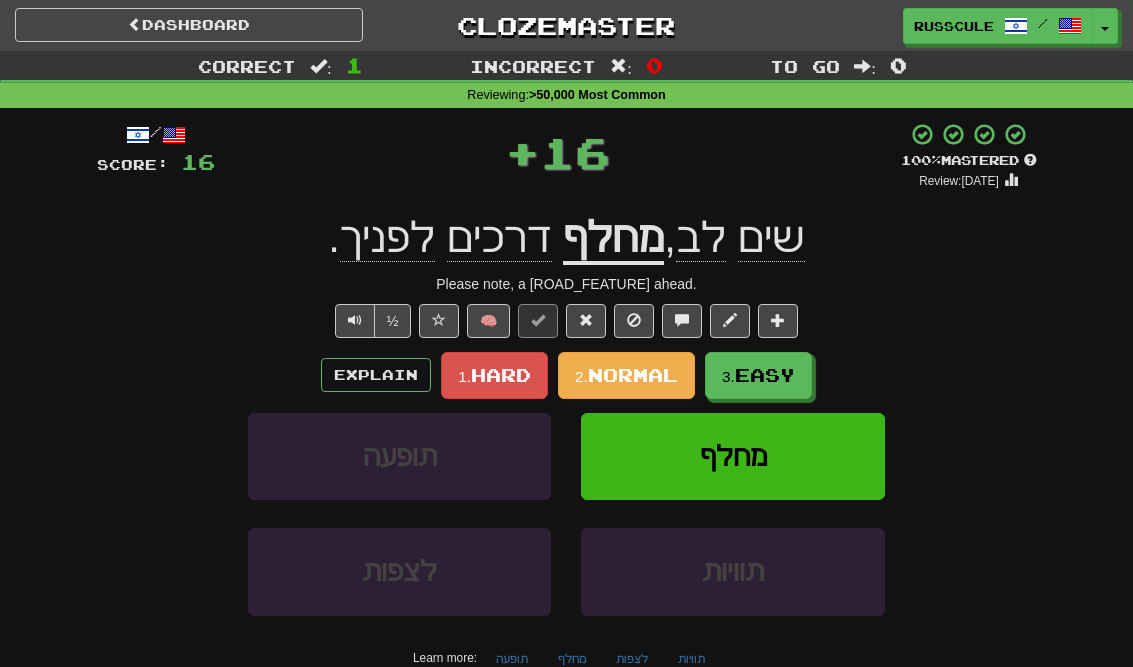 click on "3.  Easy" at bounding box center (758, 375) 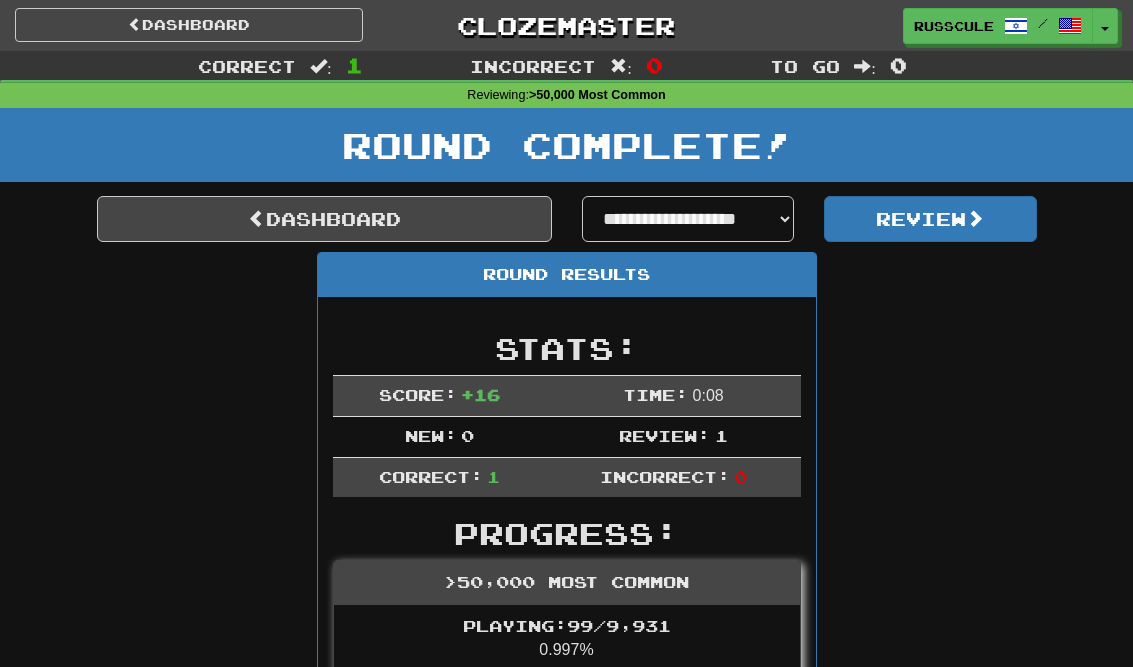 click on "Dashboard" at bounding box center (324, 219) 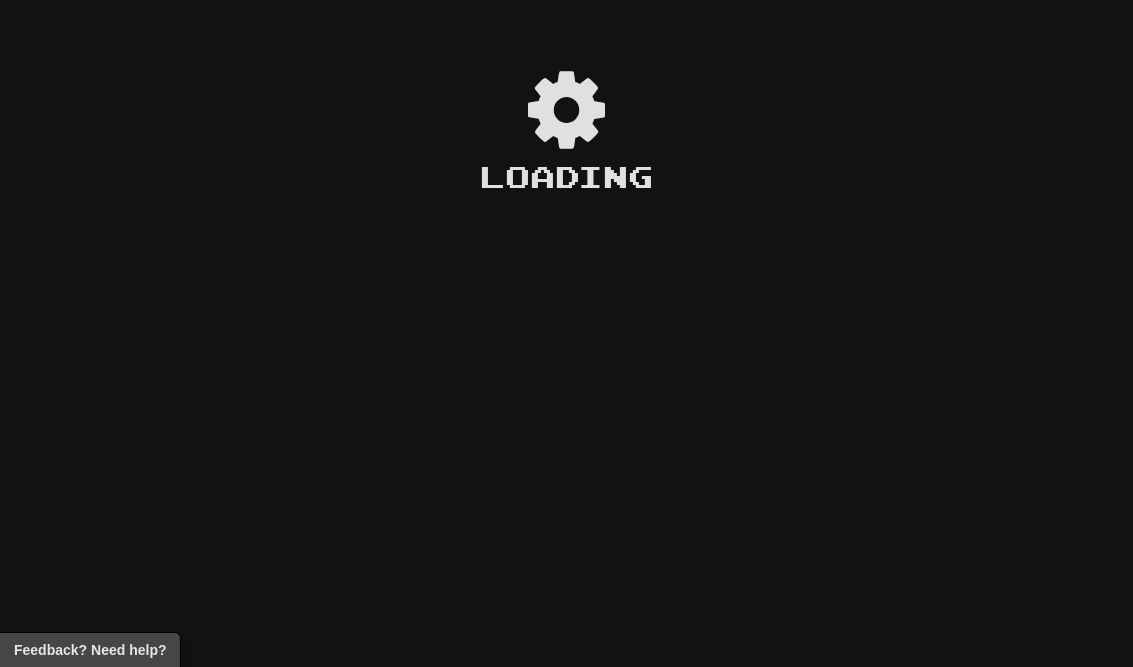 scroll, scrollTop: 0, scrollLeft: 0, axis: both 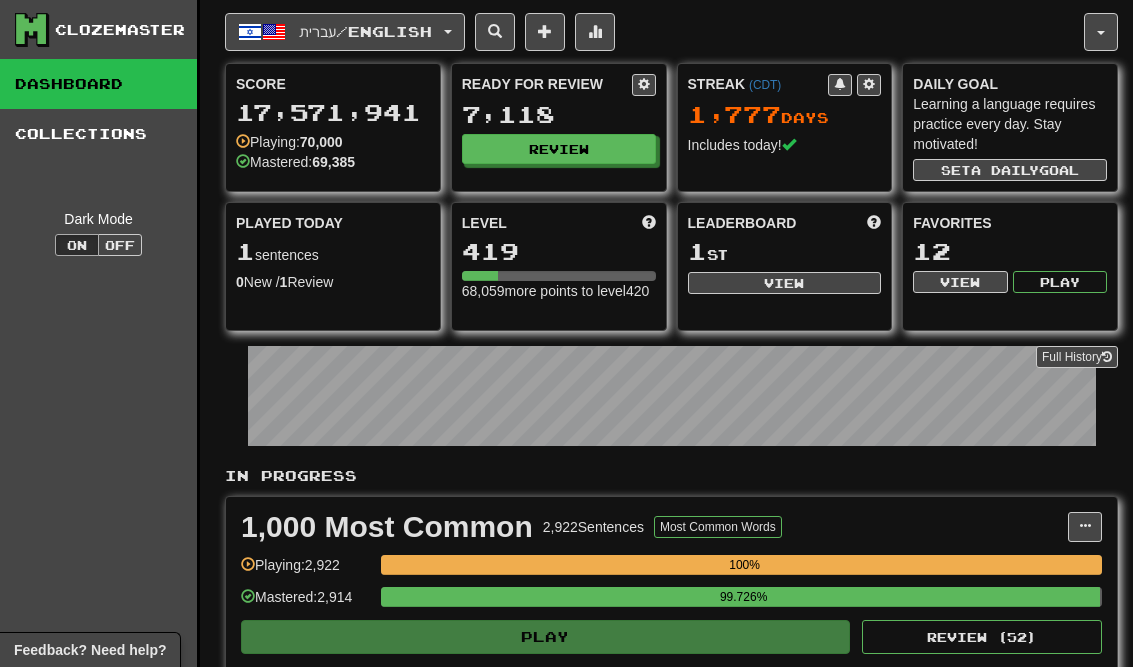 click on "Review" at bounding box center (559, 149) 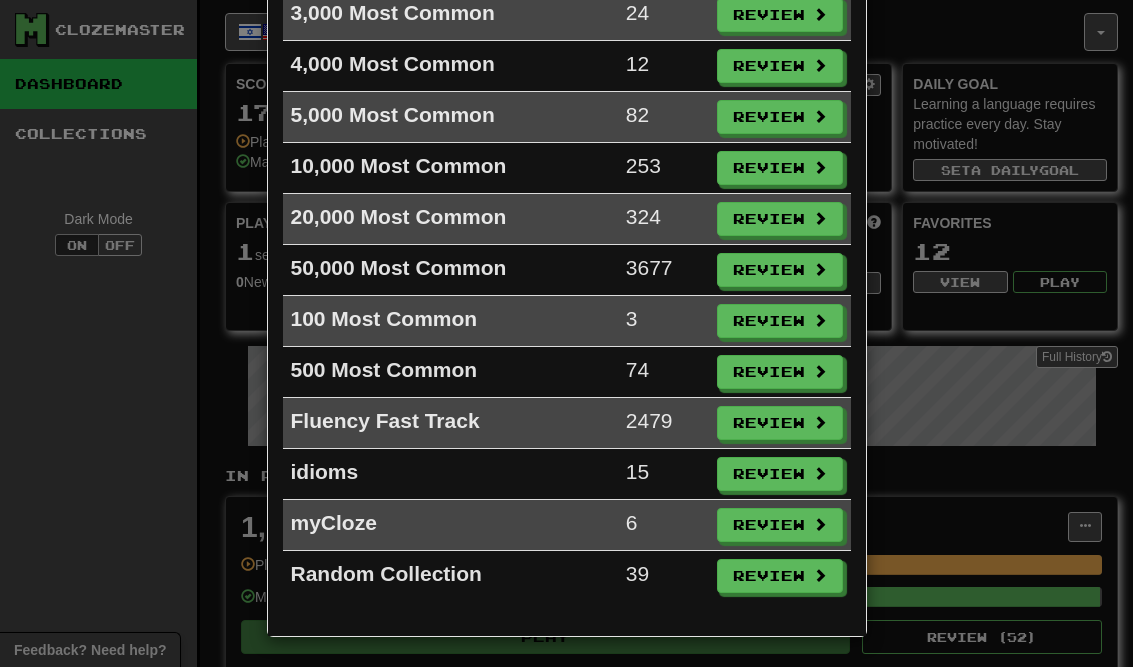 scroll, scrollTop: 293, scrollLeft: 0, axis: vertical 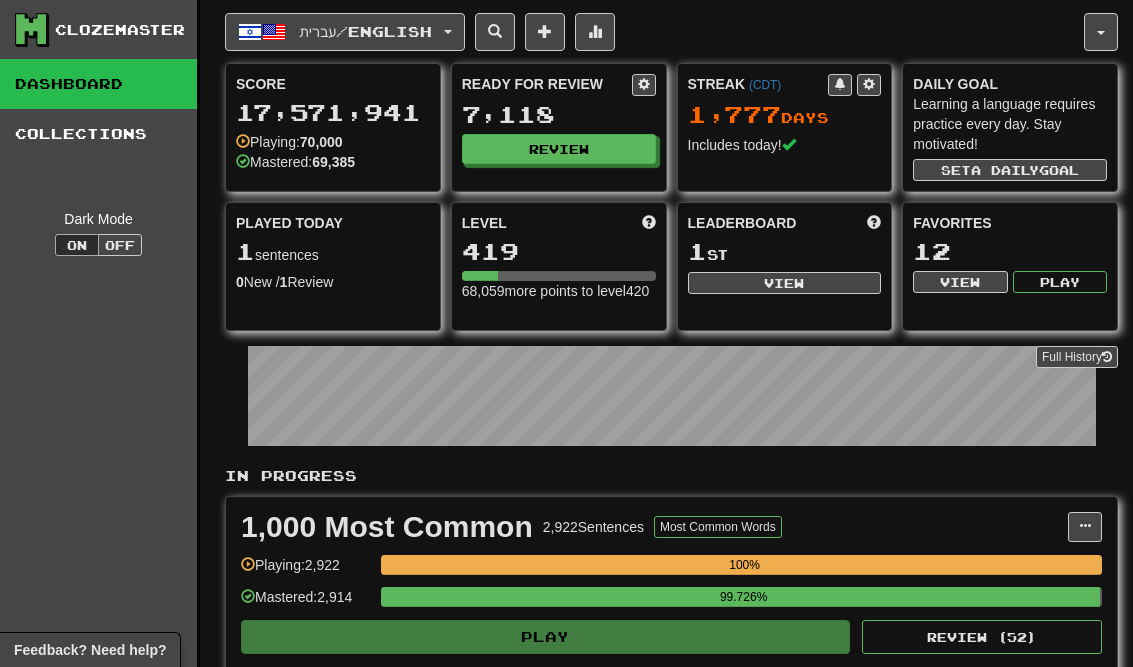 select on "**" 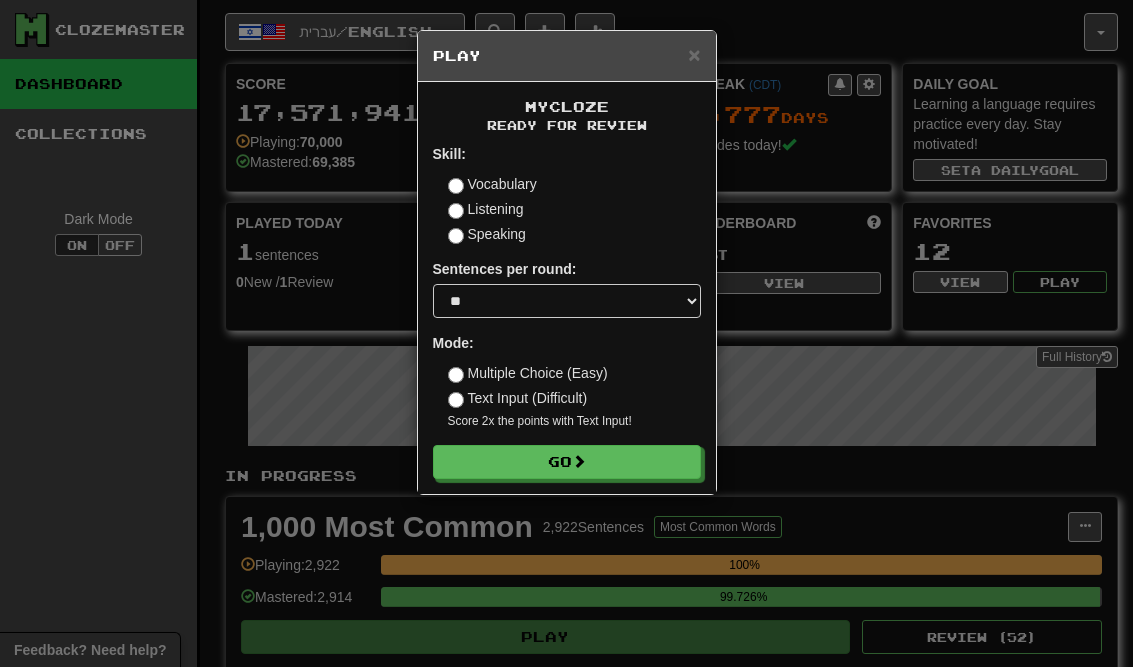 click on "Go" at bounding box center (567, 462) 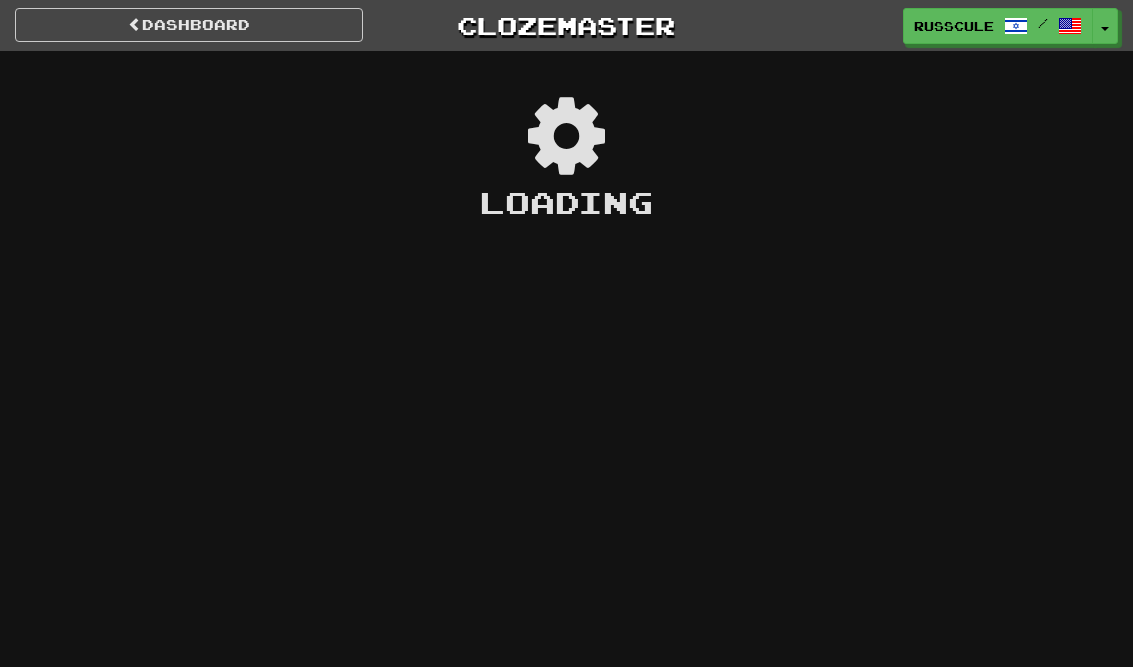 scroll, scrollTop: 0, scrollLeft: 0, axis: both 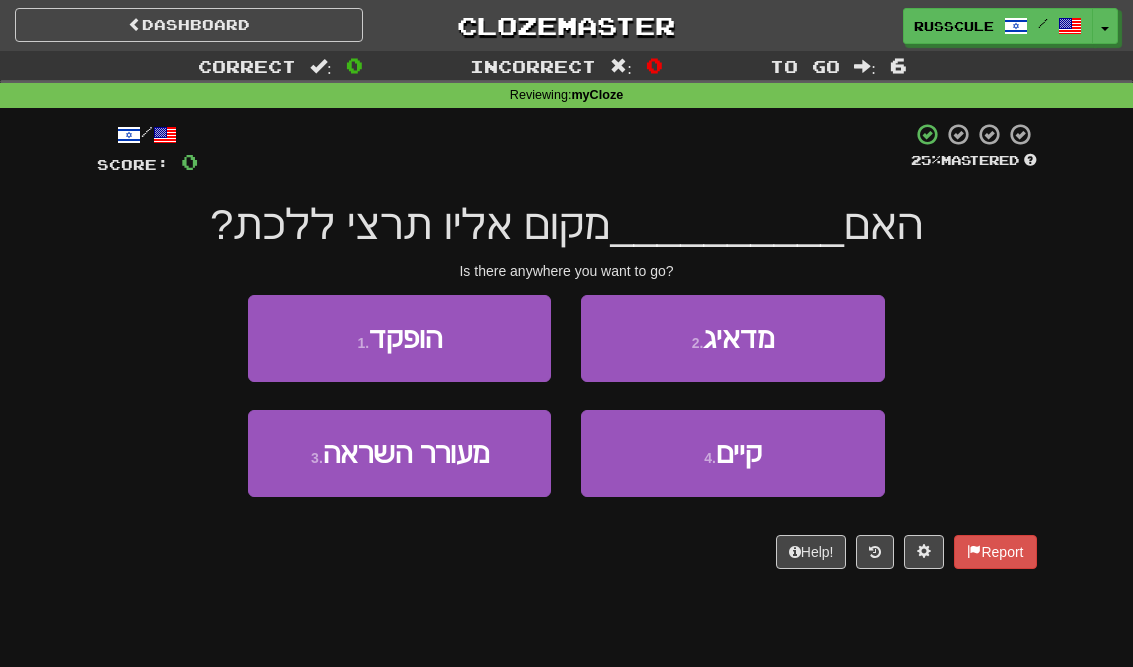 click on "4 ." at bounding box center [710, 458] 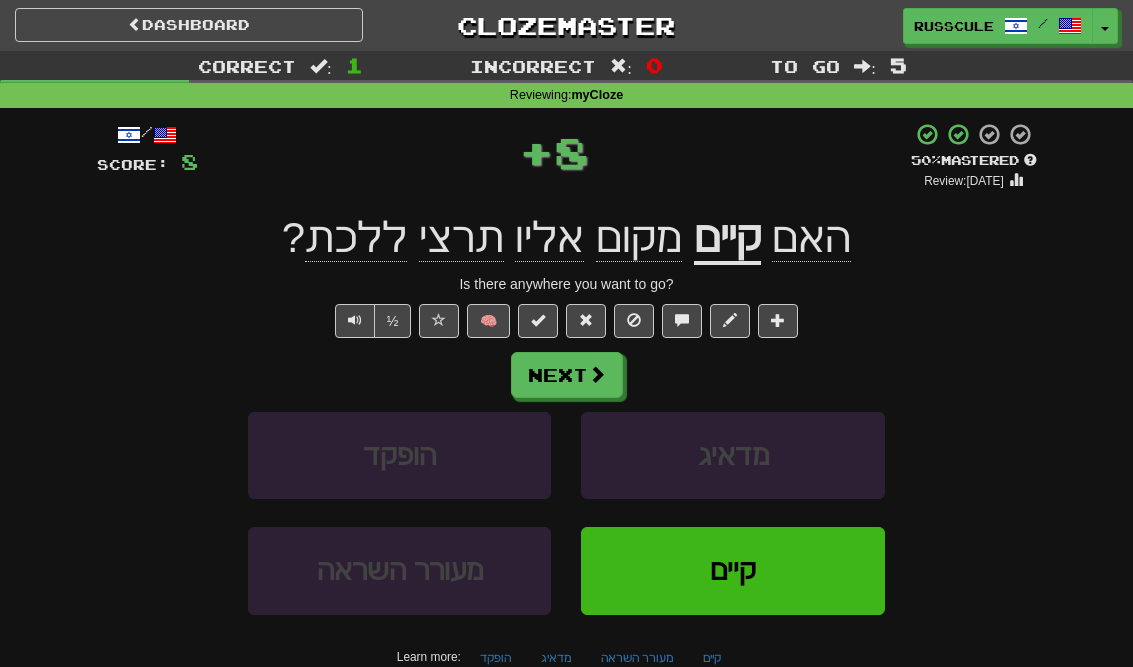 click on "Next" at bounding box center (567, 375) 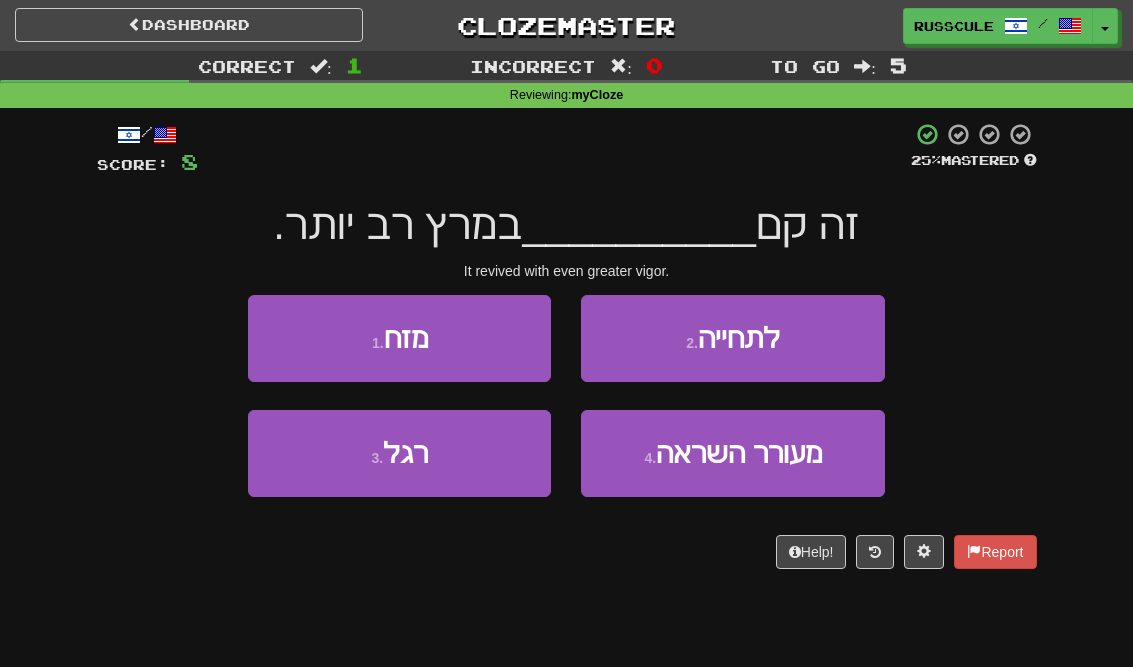 click on "לתחייה" at bounding box center [739, 338] 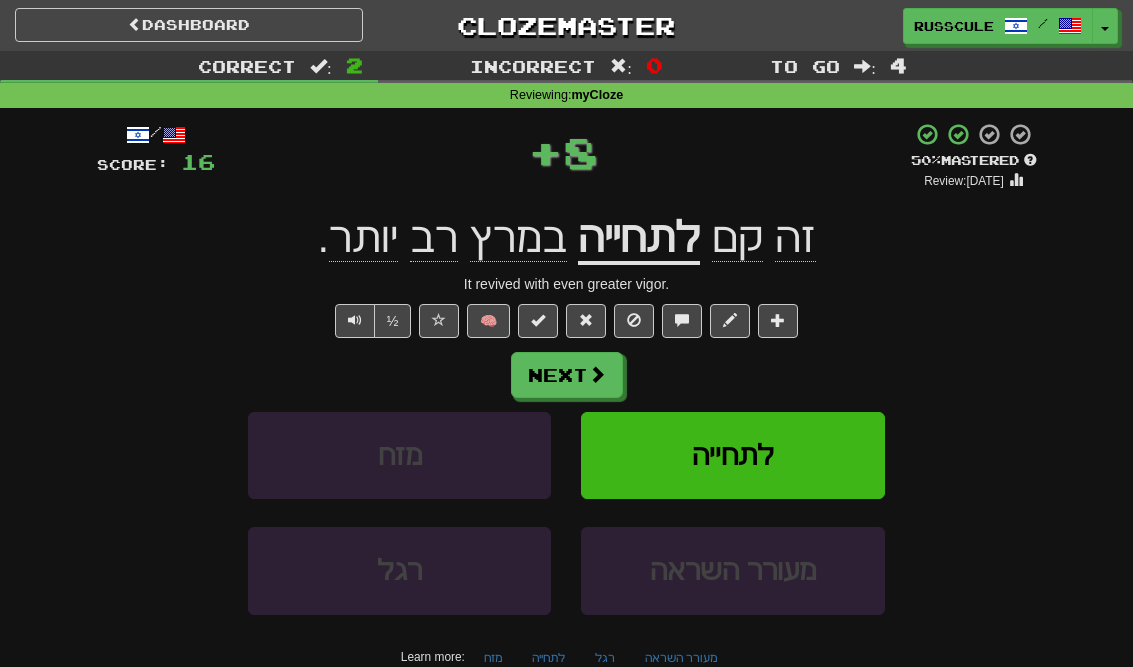 click at bounding box center (597, 374) 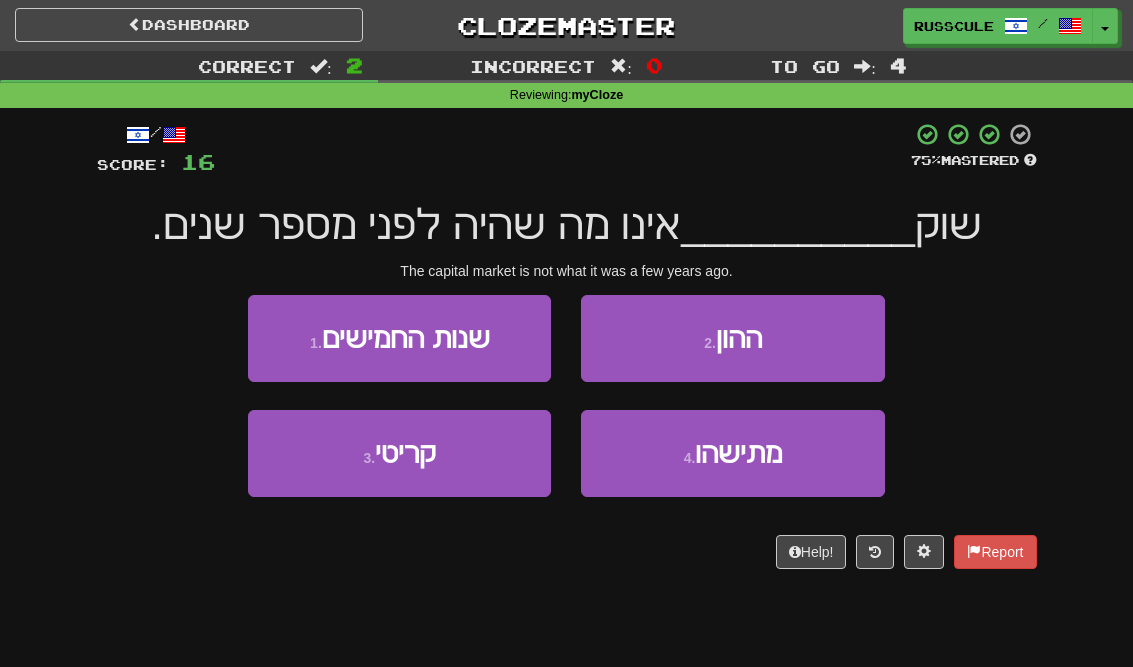 click on "2 .  ההון" at bounding box center (732, 338) 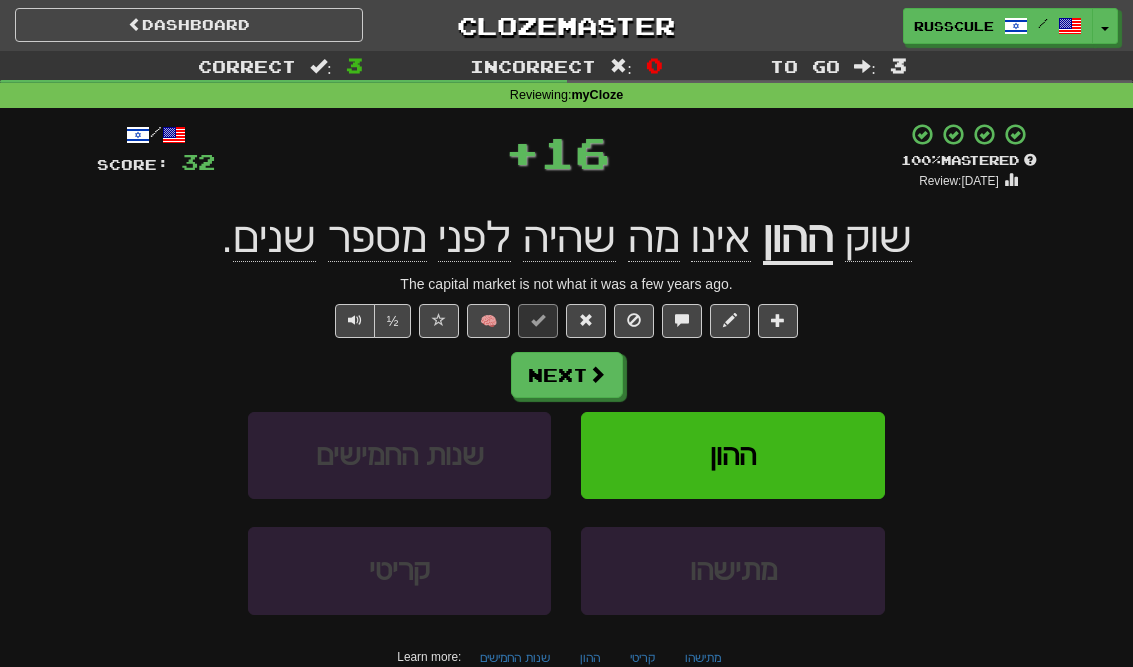 click on "Next" at bounding box center [567, 375] 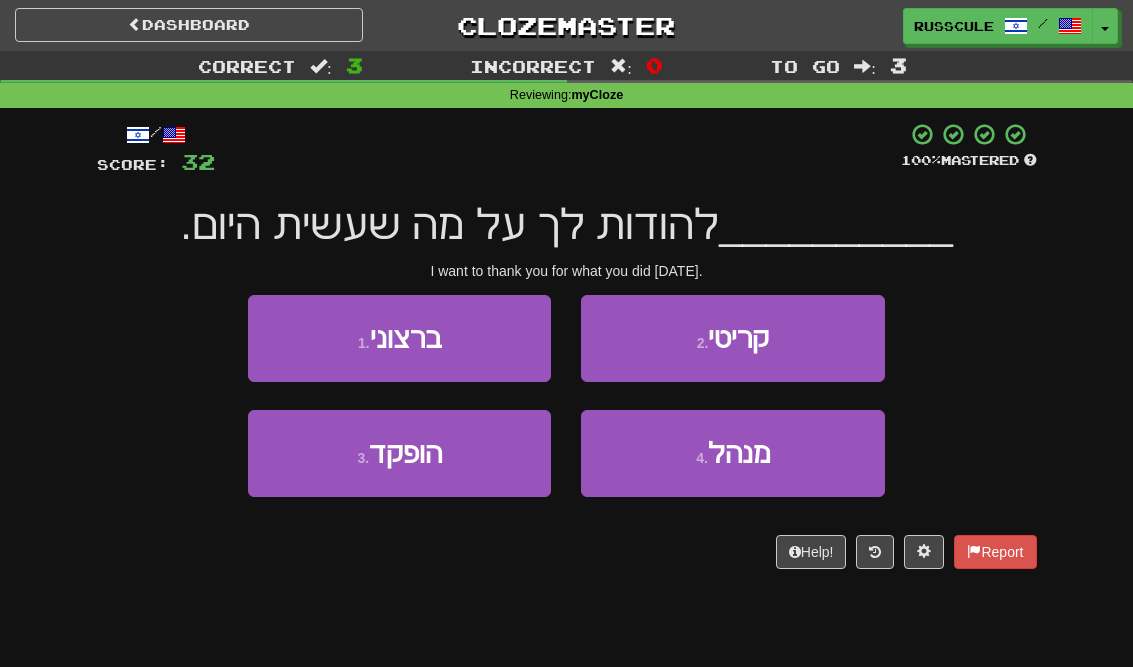 click on "1 .  ברצוני" at bounding box center (399, 338) 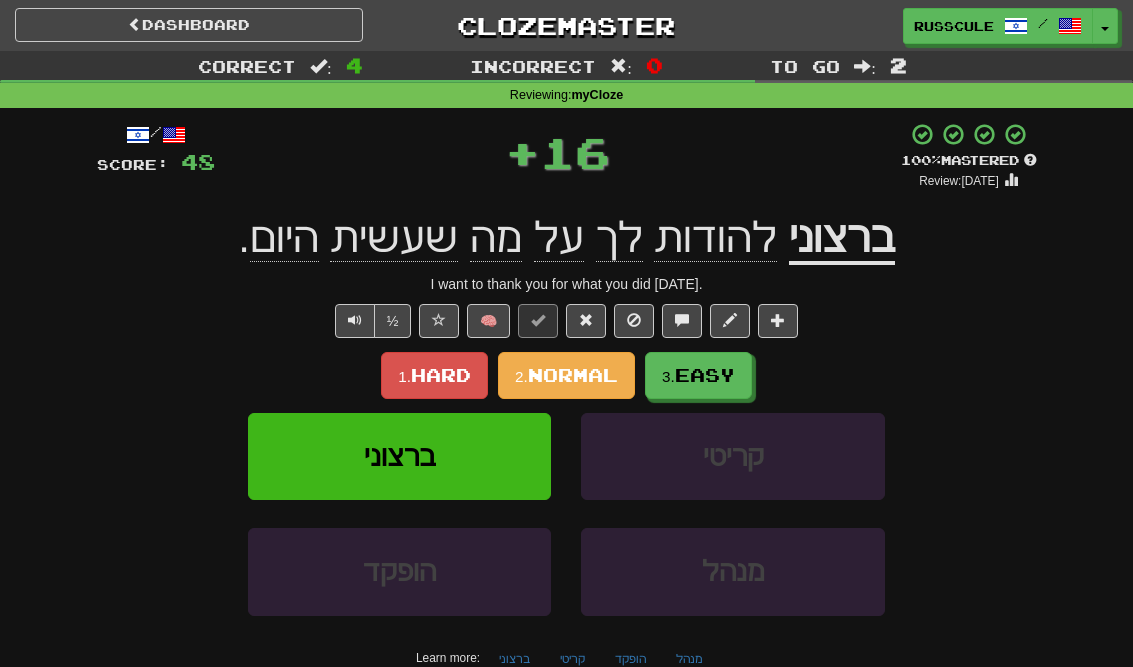 click on "Easy" at bounding box center (705, 375) 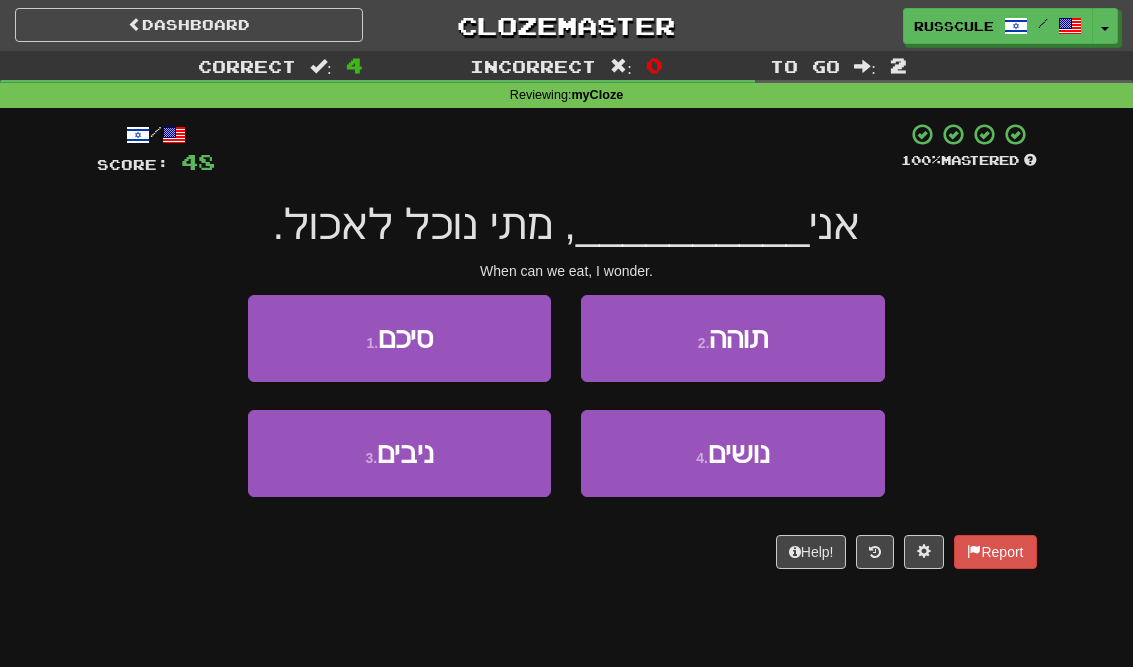 click on "2 .  תוהה" at bounding box center [732, 338] 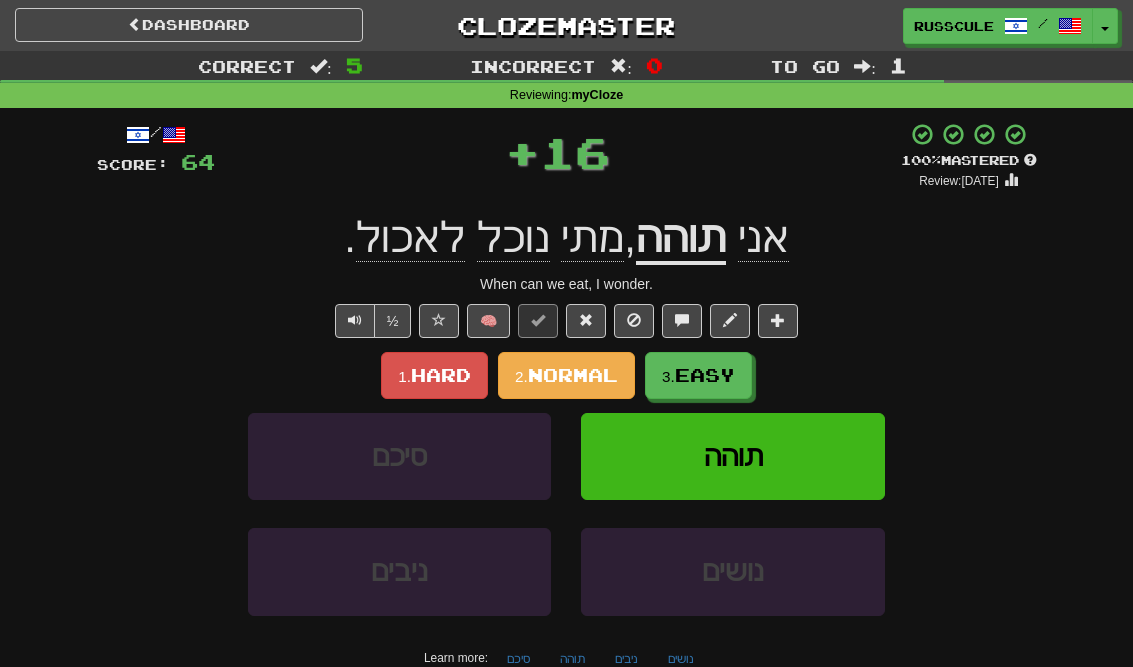 click on "3.  Easy" at bounding box center (698, 375) 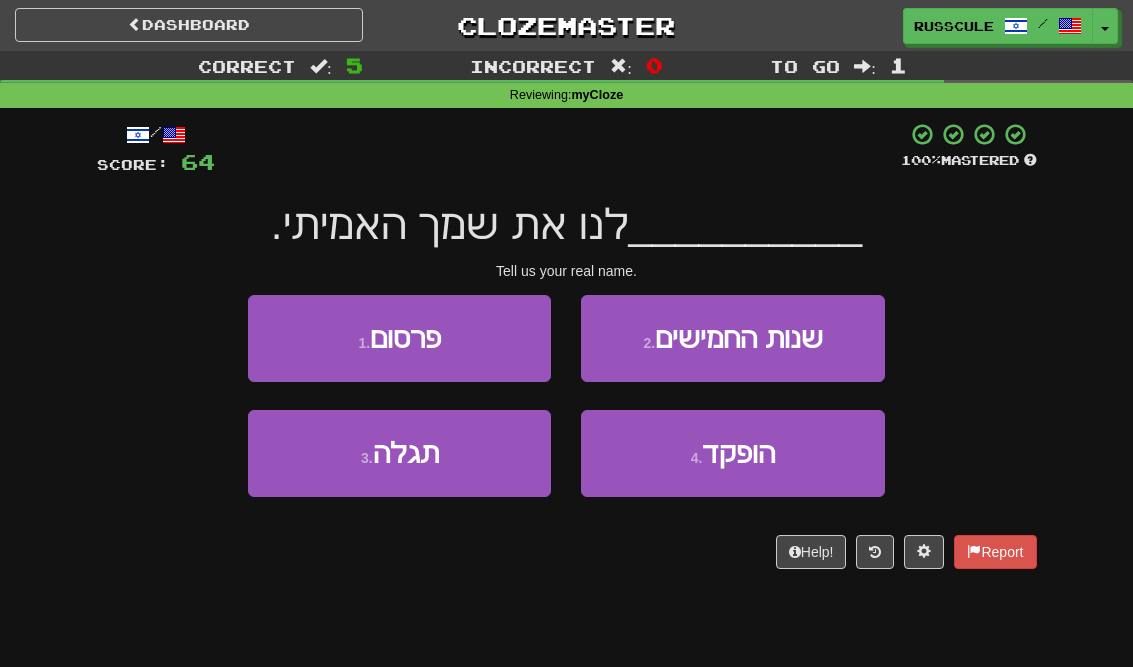 click on "3 .  תגלה" at bounding box center (399, 453) 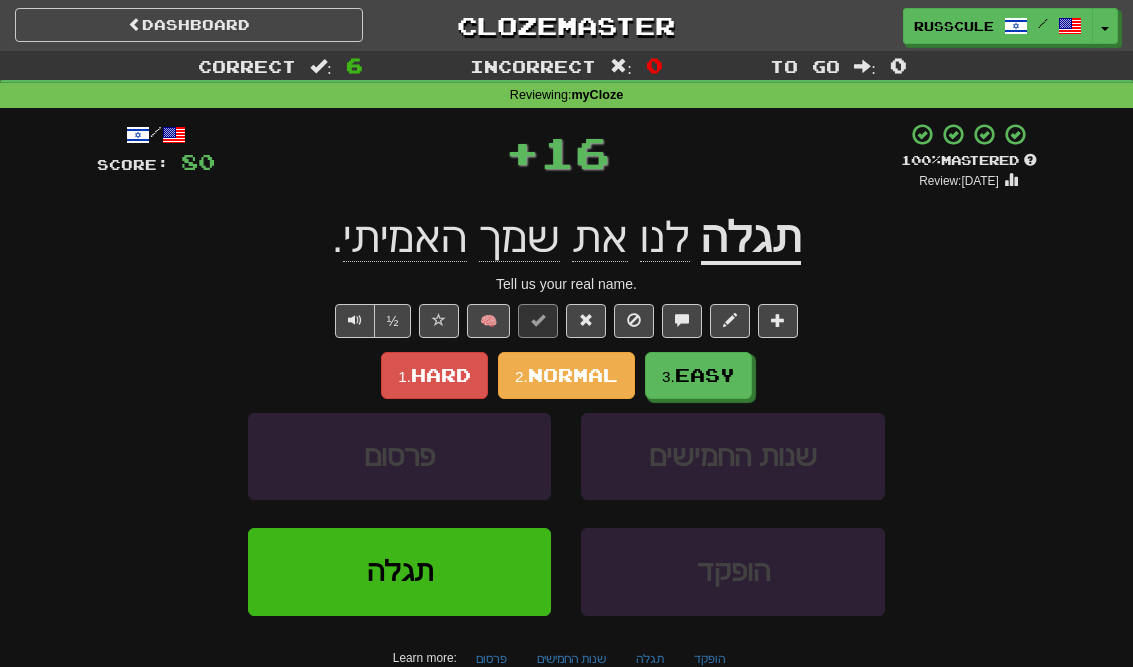 click on "Easy" at bounding box center (705, 375) 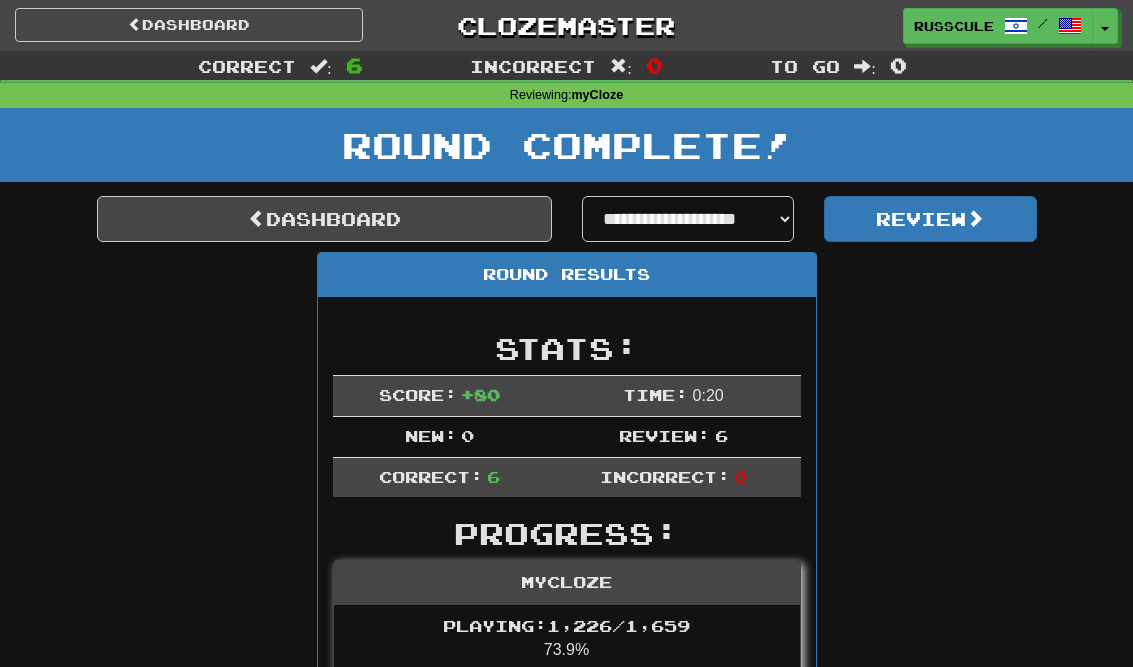 click on "Dashboard" at bounding box center (324, 219) 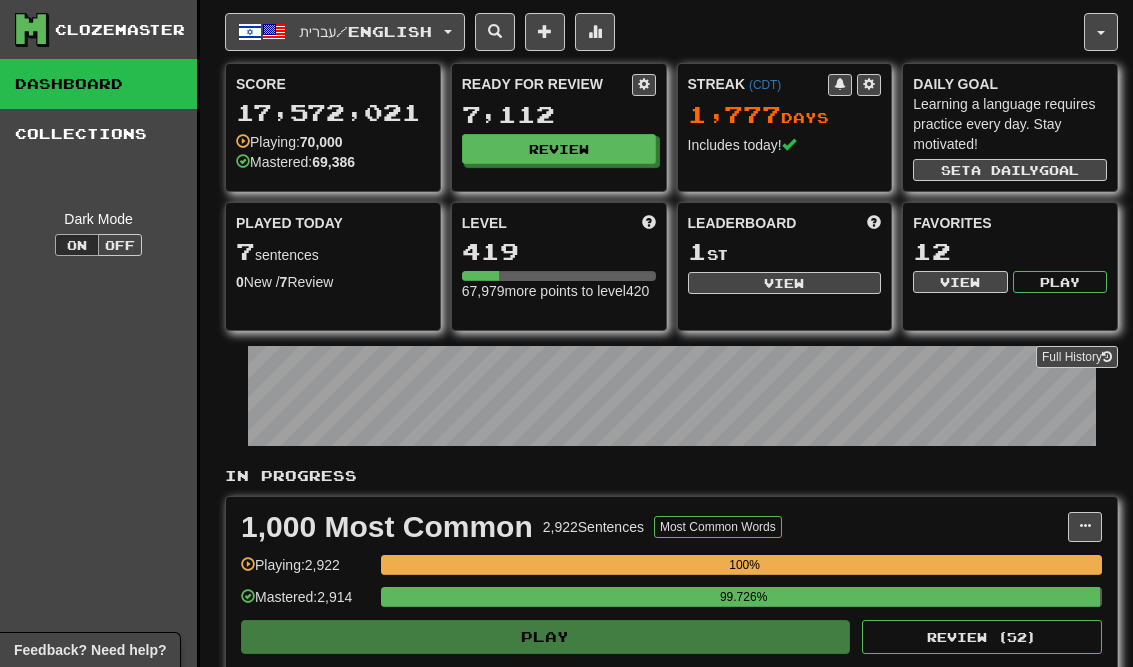 scroll, scrollTop: 0, scrollLeft: 0, axis: both 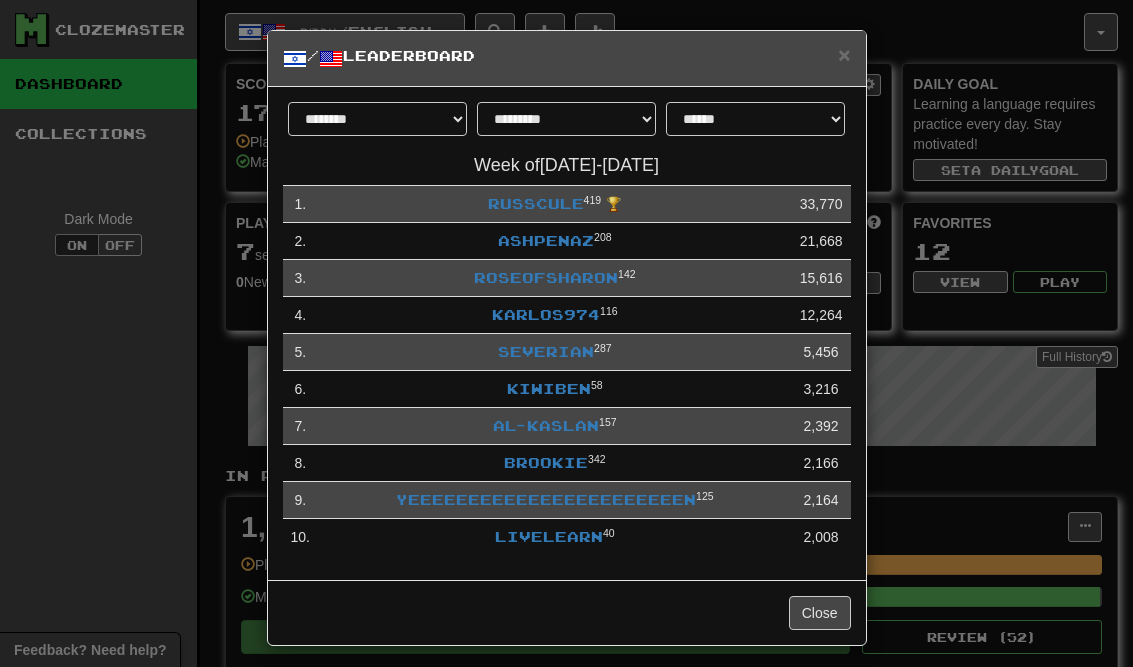 click on "**********" at bounding box center [567, 334] 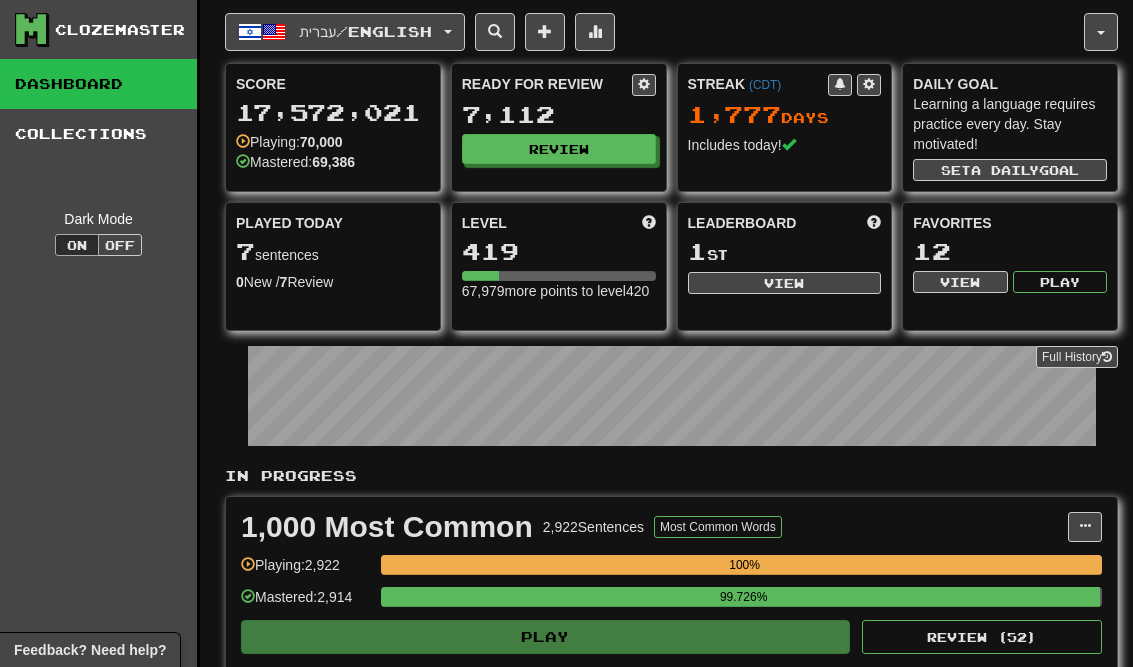 click at bounding box center [595, 31] 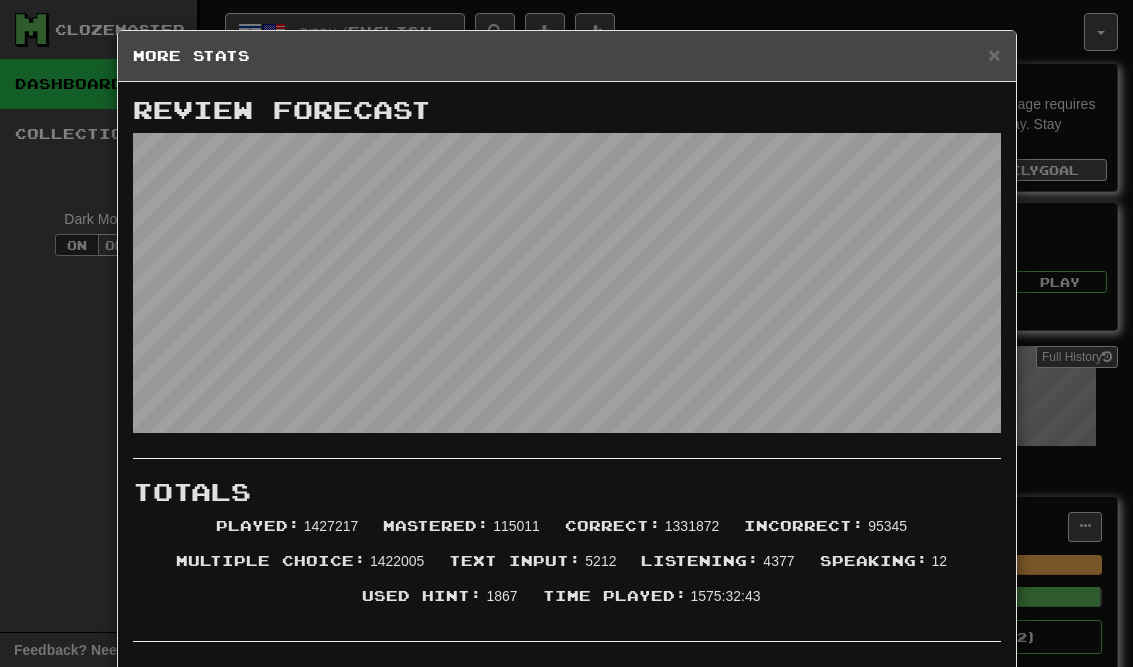 click on "× More Stats" at bounding box center (567, 56) 